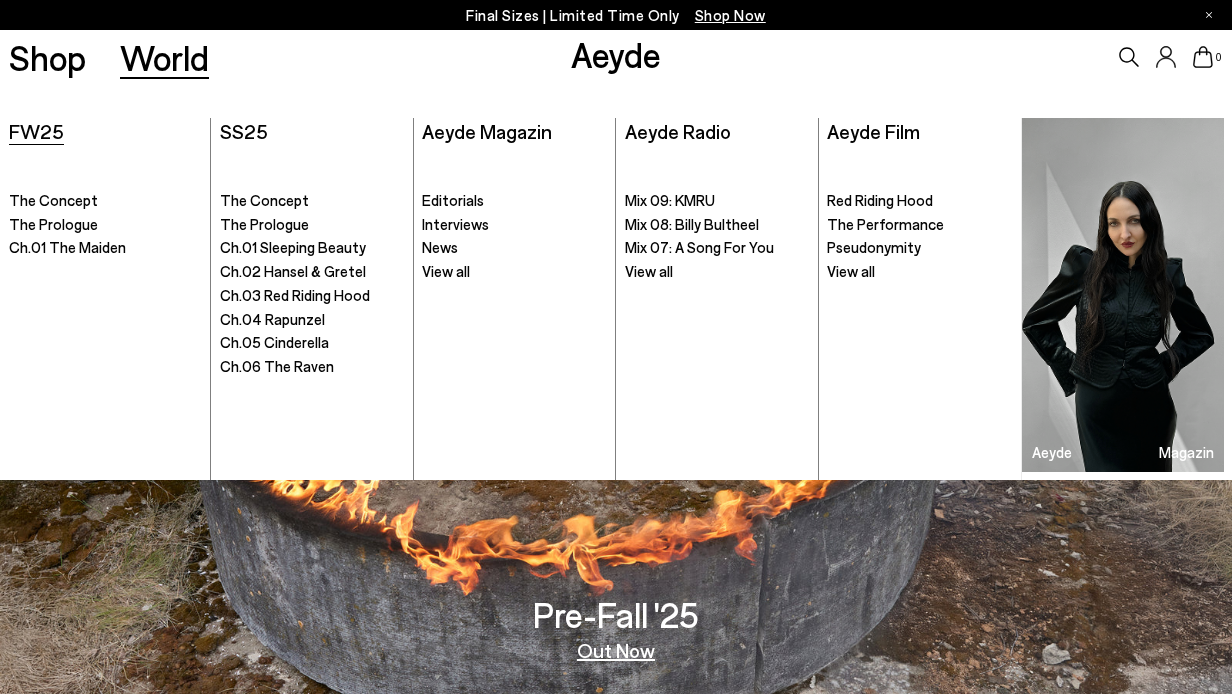 scroll, scrollTop: 0, scrollLeft: 0, axis: both 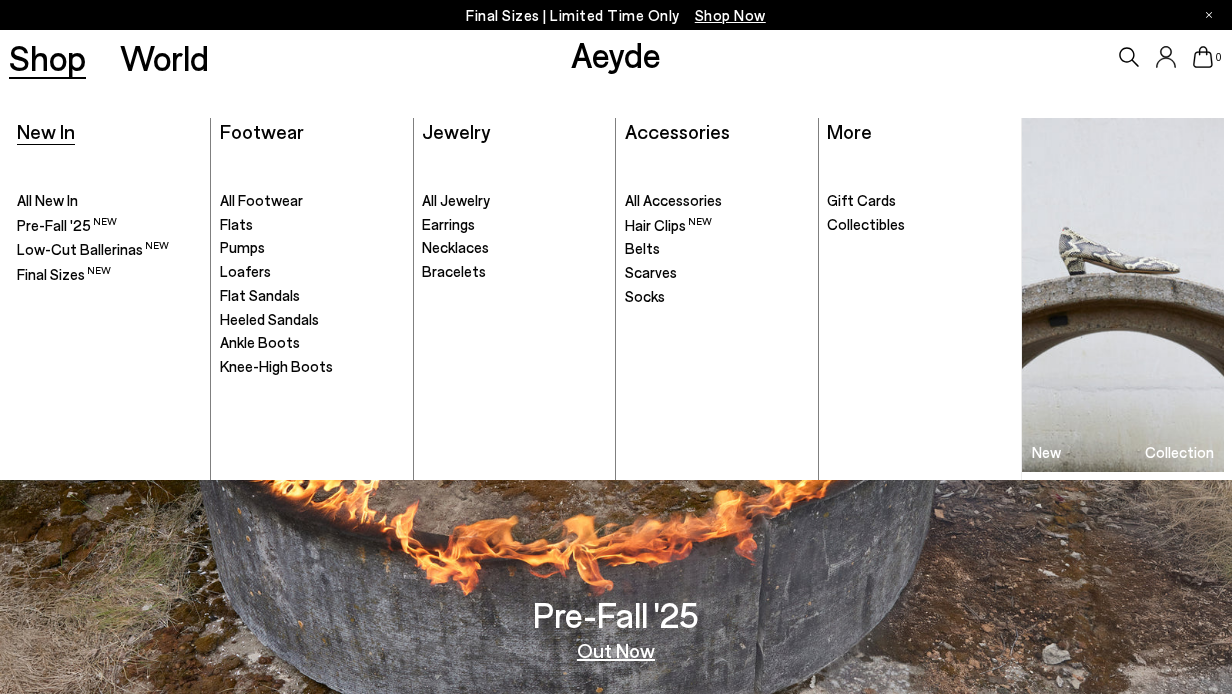 click on "New In" at bounding box center (46, 131) 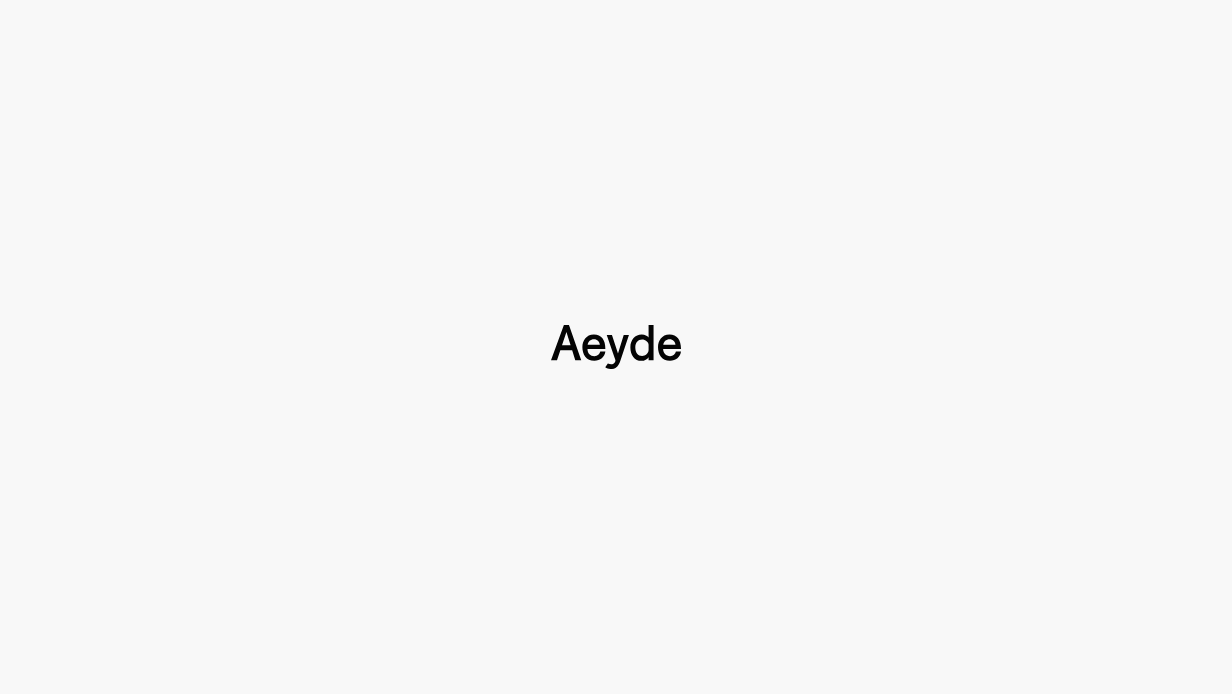 scroll, scrollTop: 0, scrollLeft: 0, axis: both 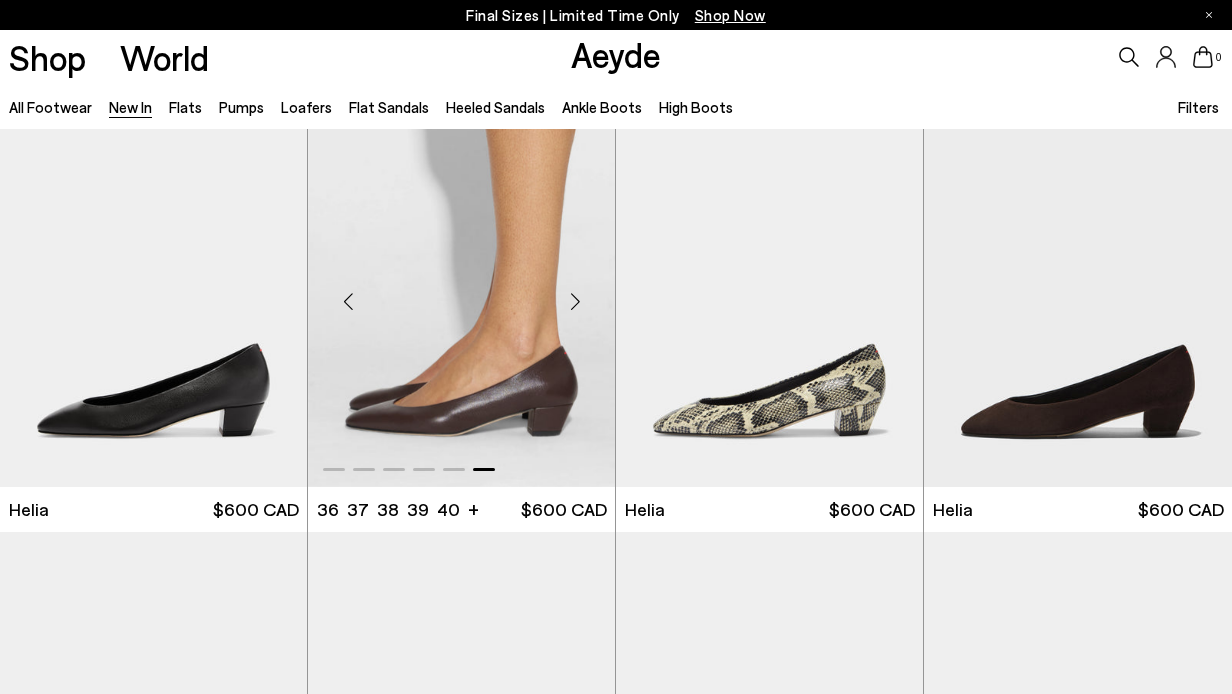 click at bounding box center [-1381, 293] 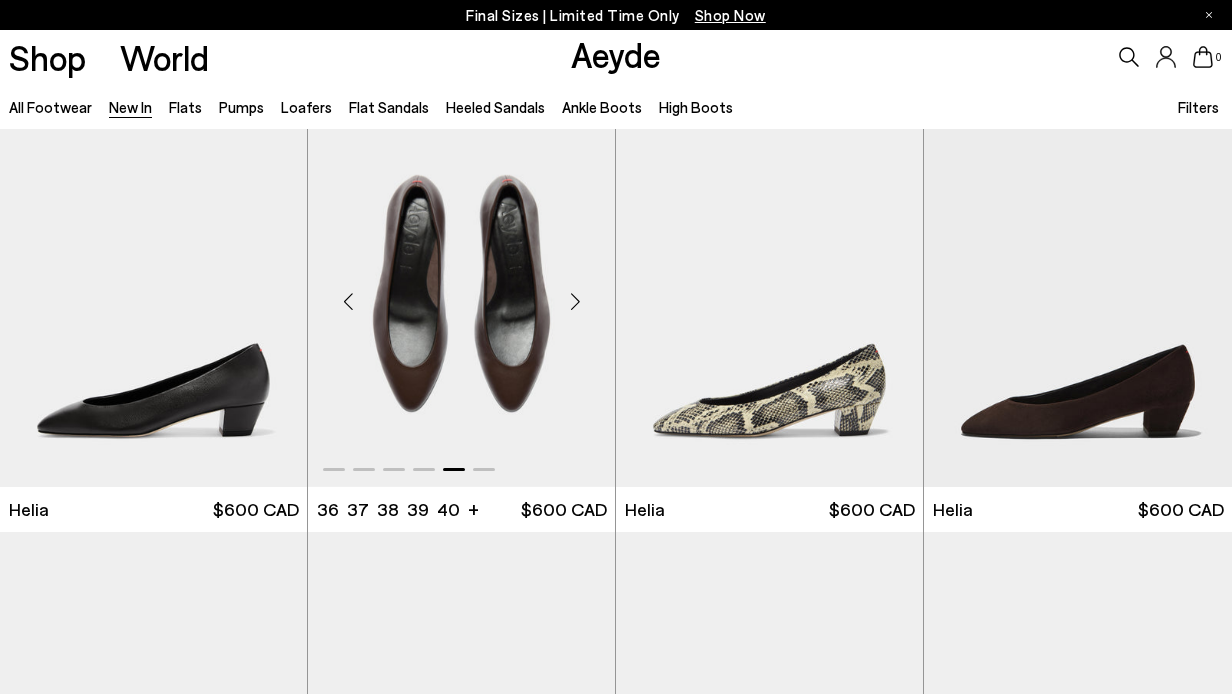 click at bounding box center [575, 302] 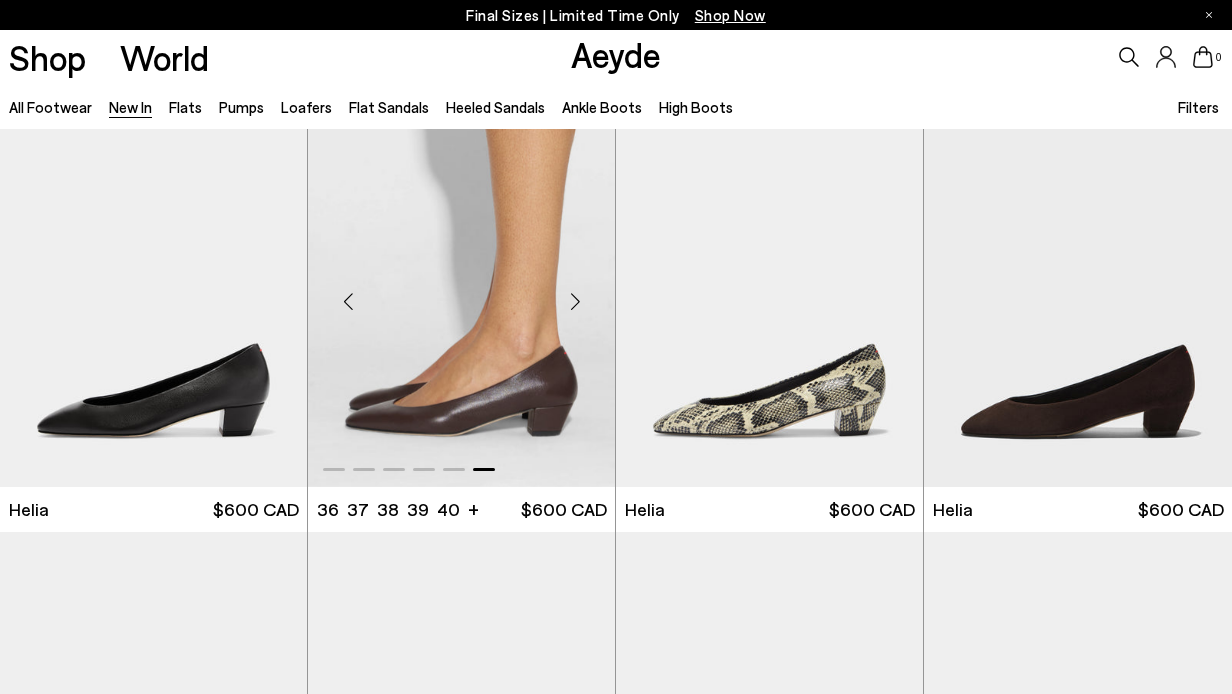 click at bounding box center [575, 302] 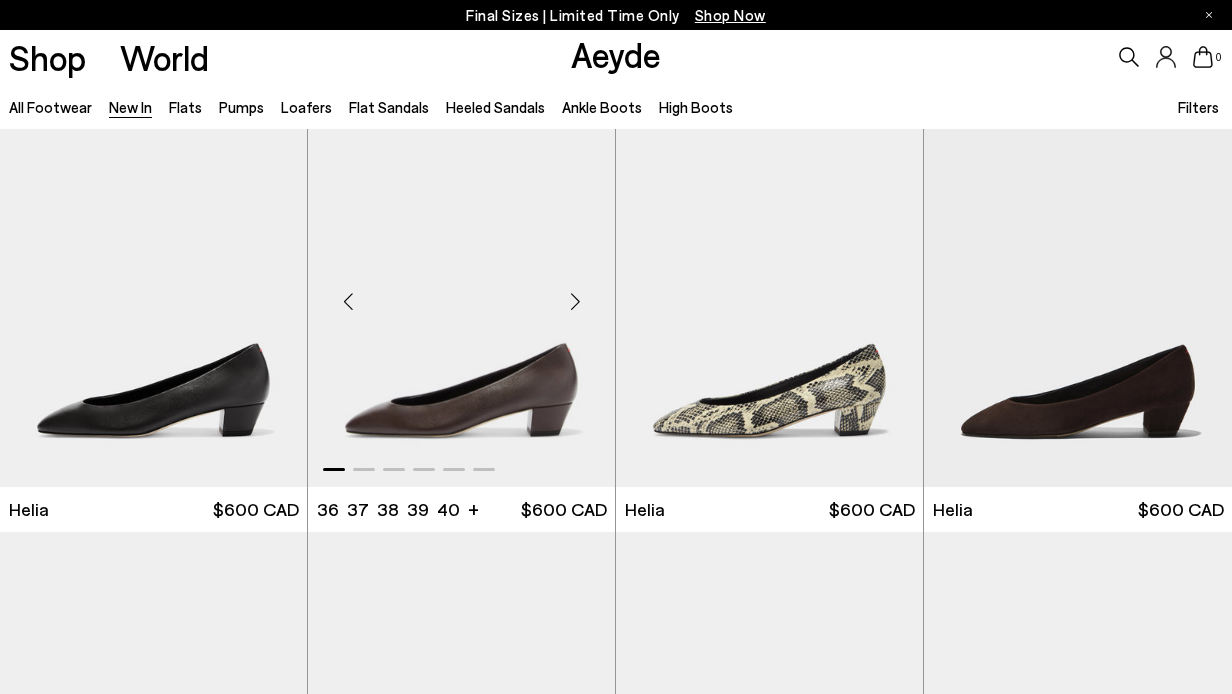 click at bounding box center (575, 302) 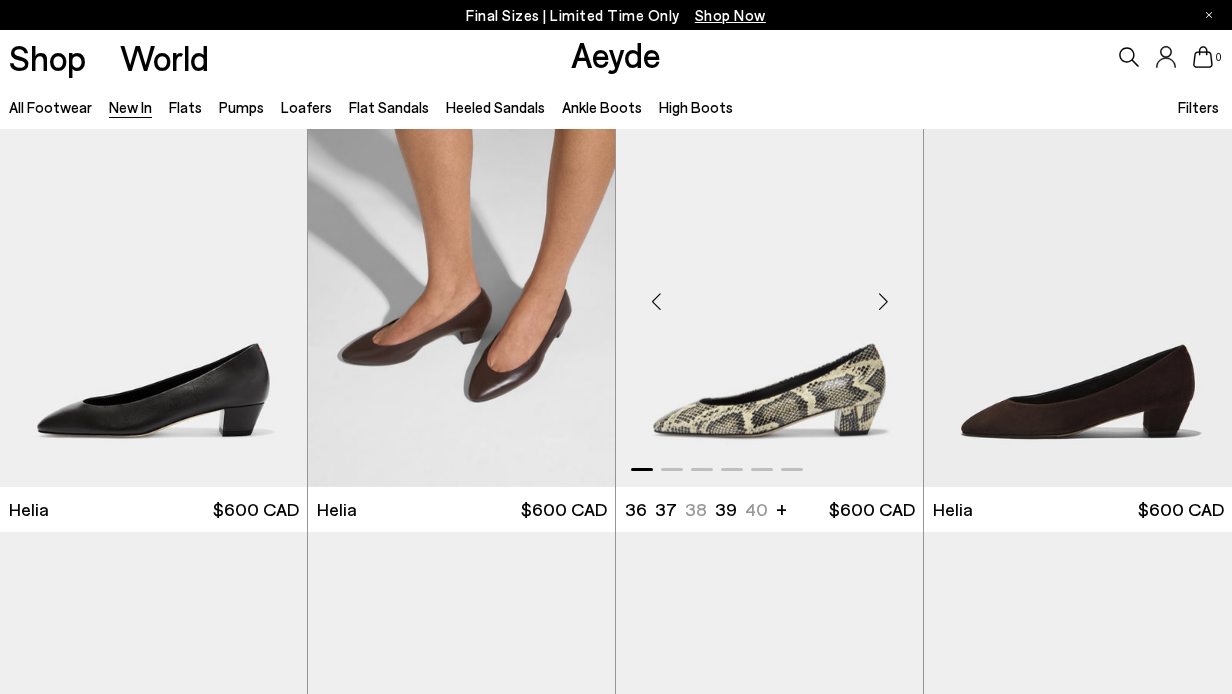 click at bounding box center [883, 302] 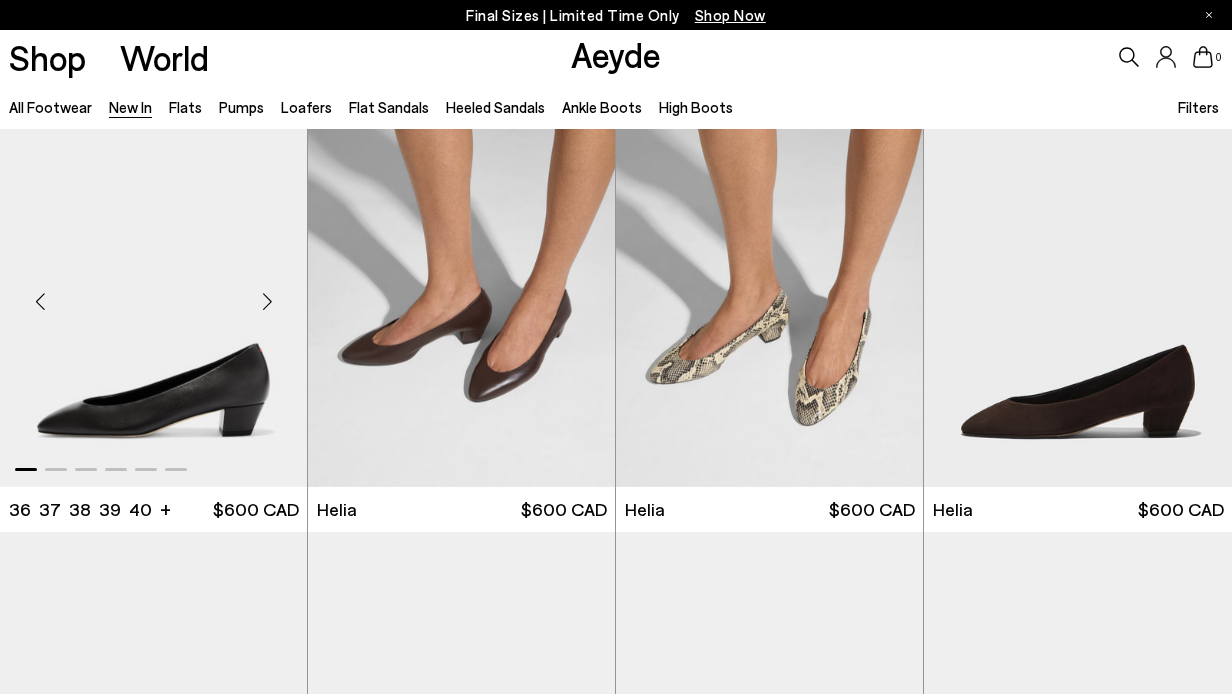 click at bounding box center [153, 293] 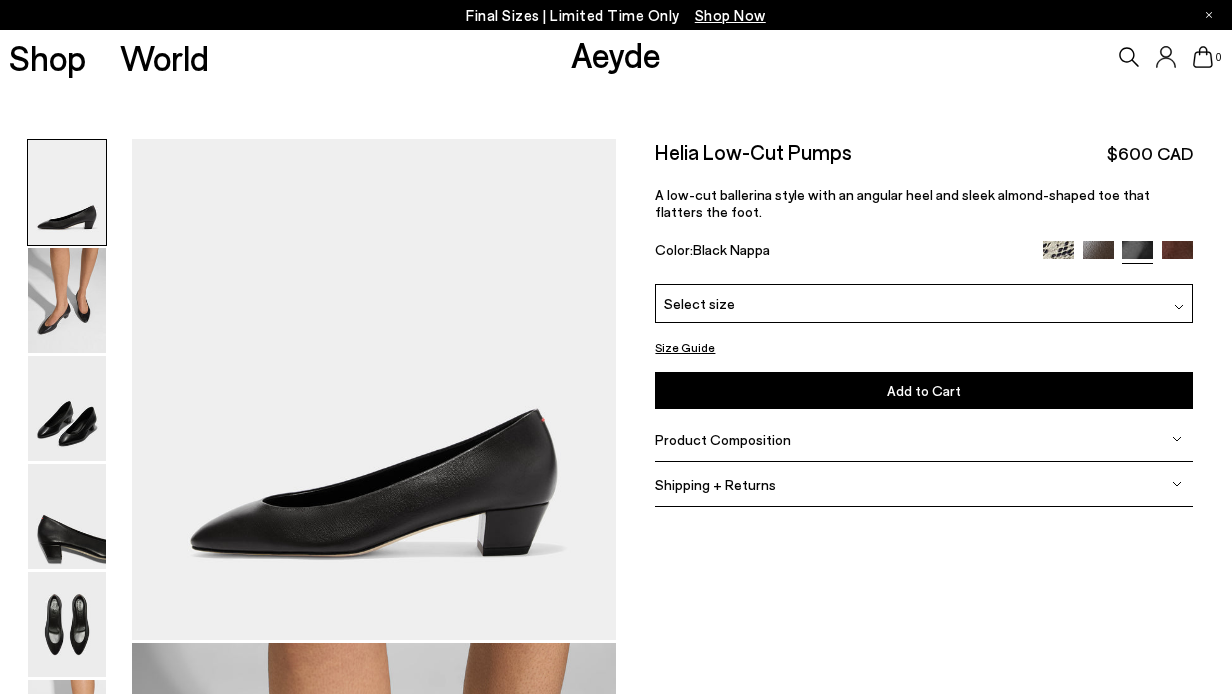scroll, scrollTop: 0, scrollLeft: 0, axis: both 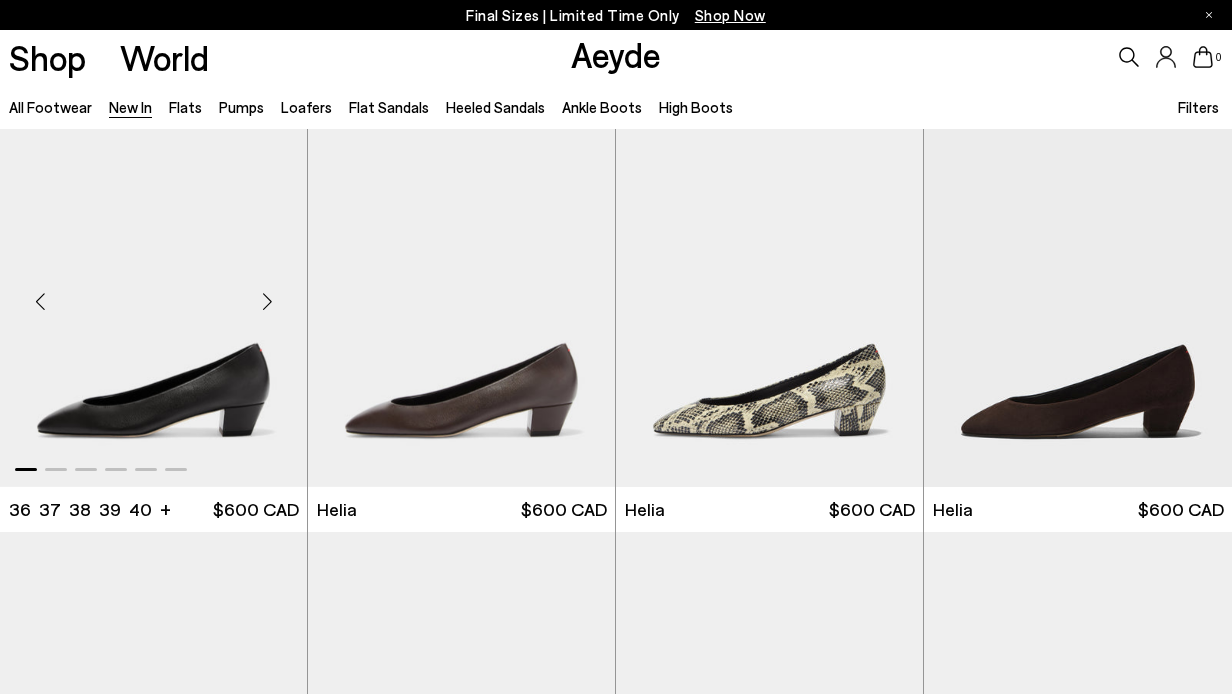 click at bounding box center [267, 302] 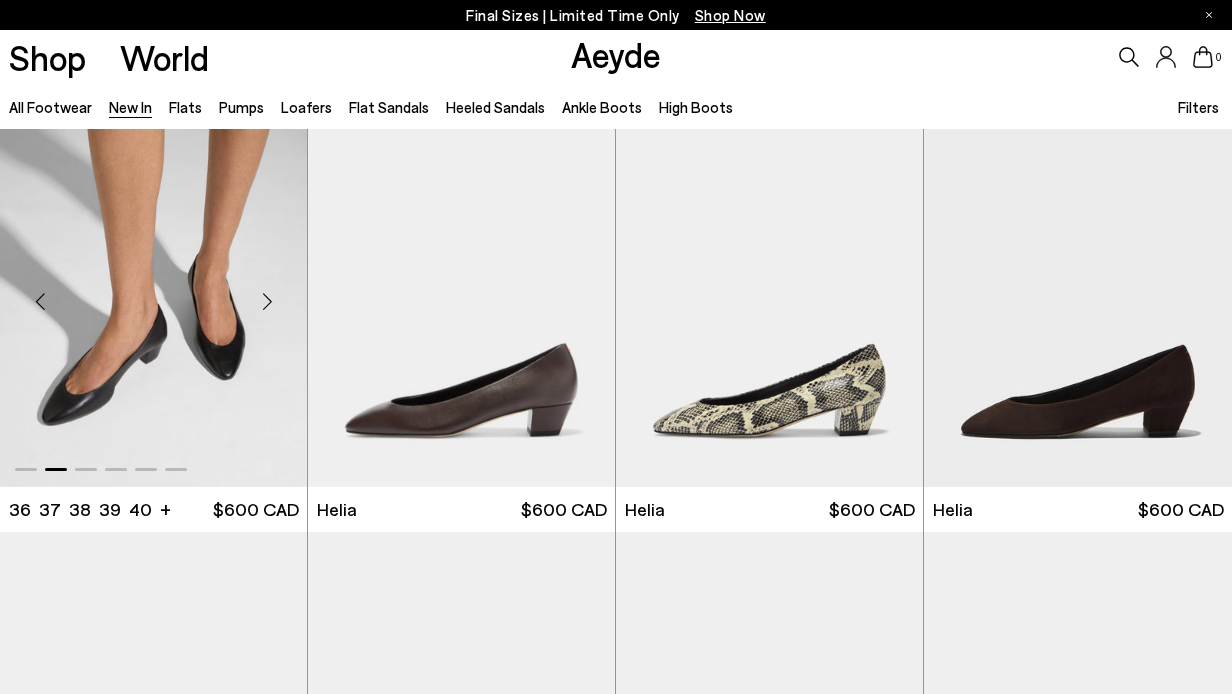 click at bounding box center (267, 302) 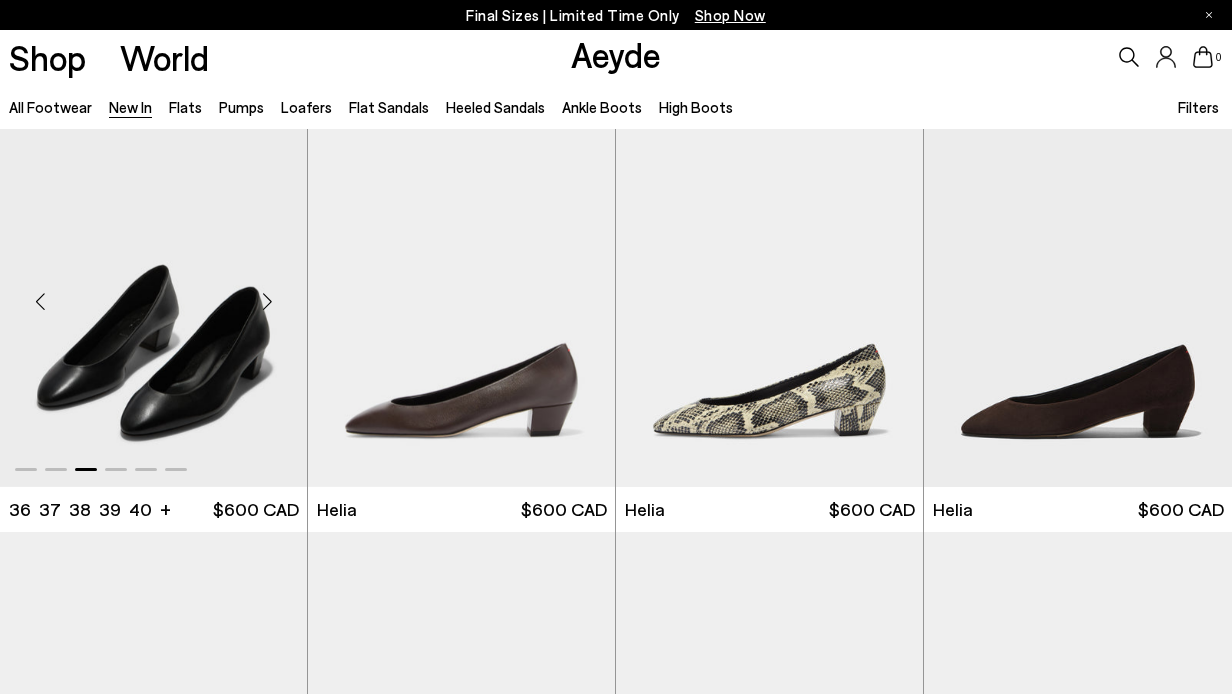 click at bounding box center (267, 302) 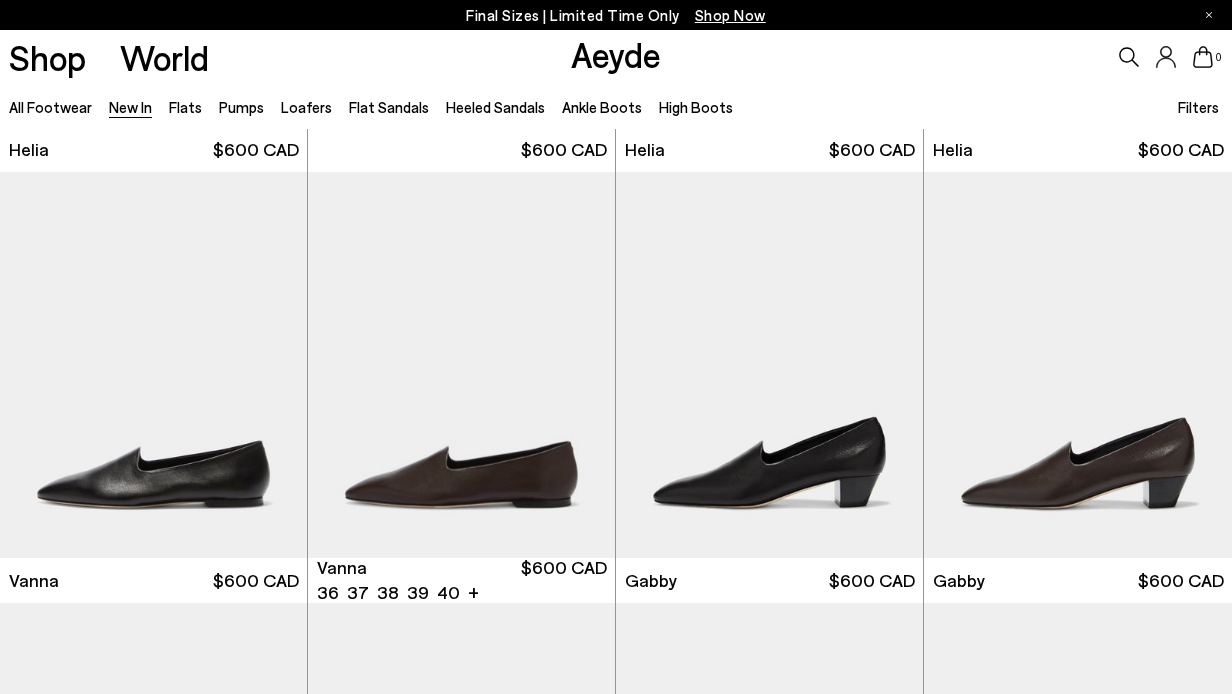 scroll, scrollTop: 851, scrollLeft: 0, axis: vertical 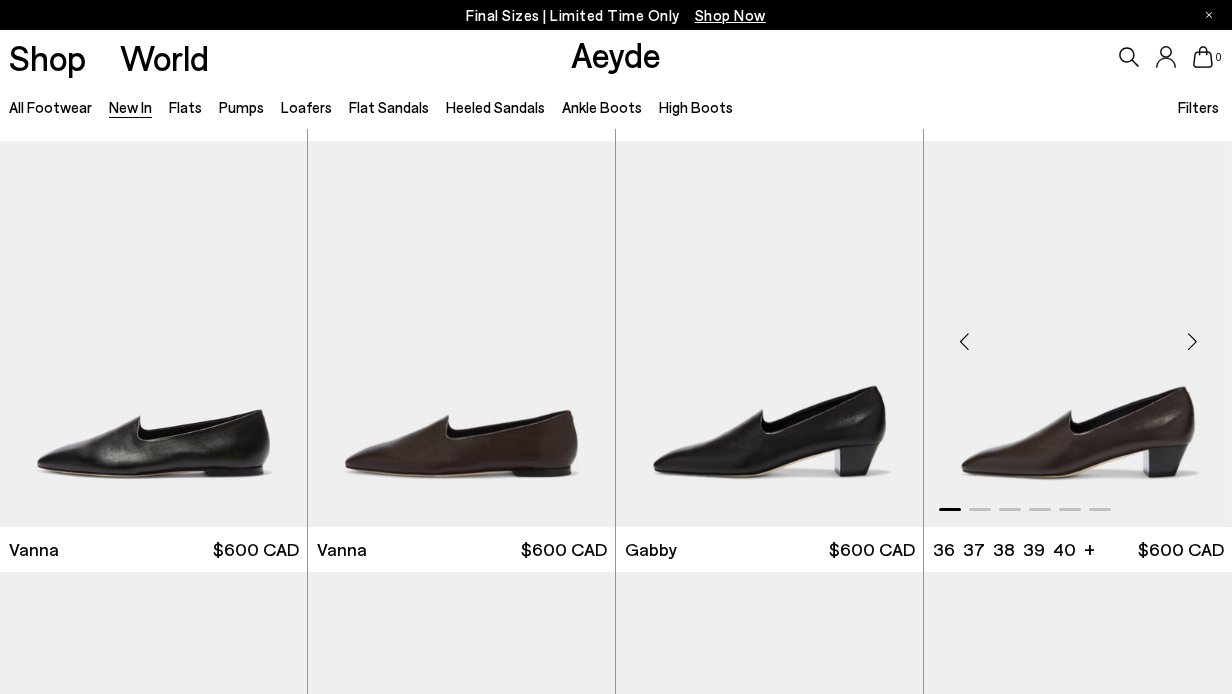 click at bounding box center (1078, 334) 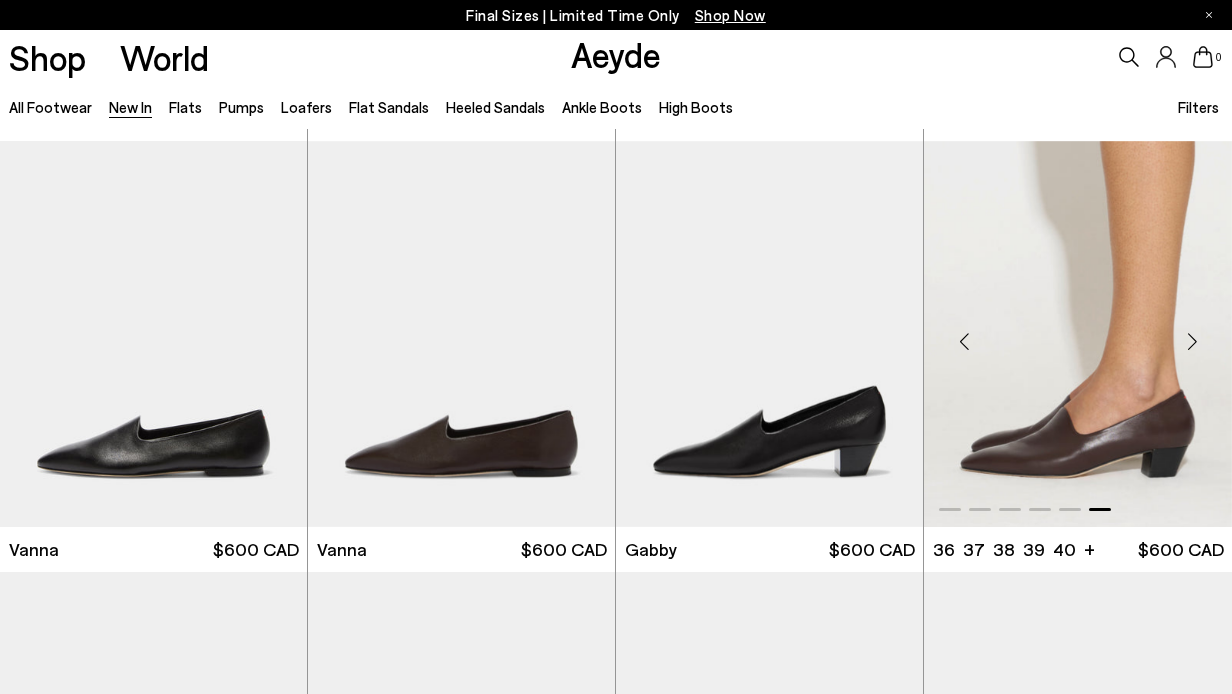 click at bounding box center (1192, 342) 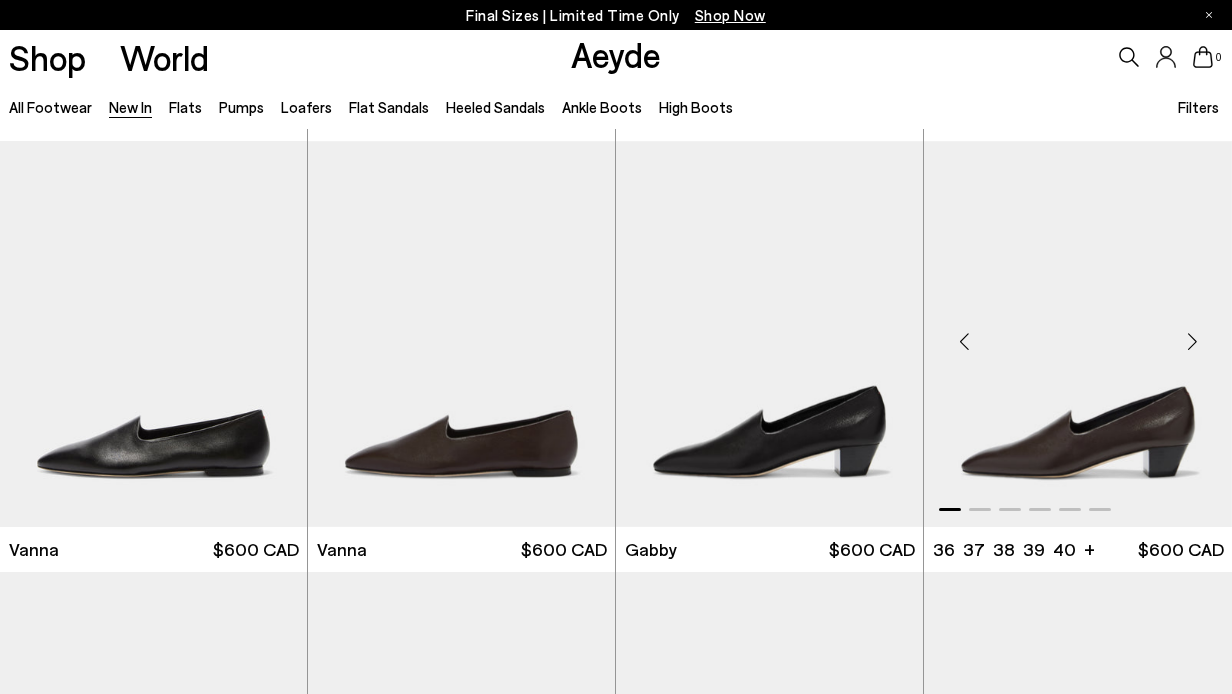 click at bounding box center (1192, 342) 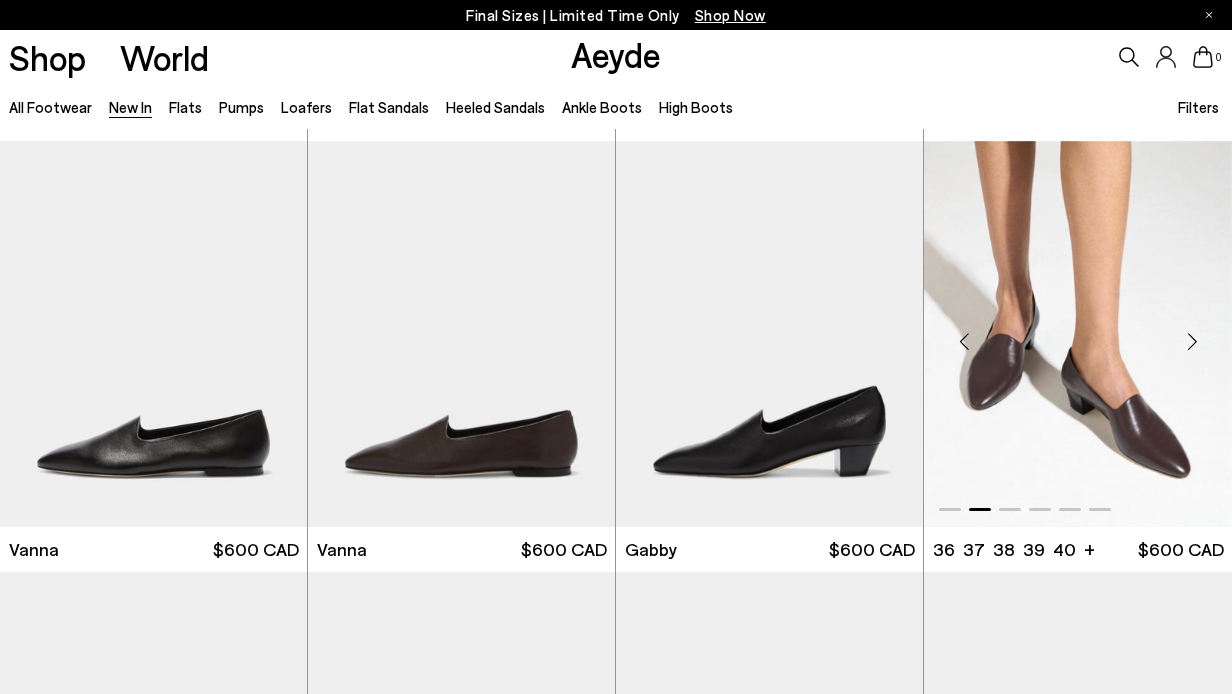 click at bounding box center [1192, 342] 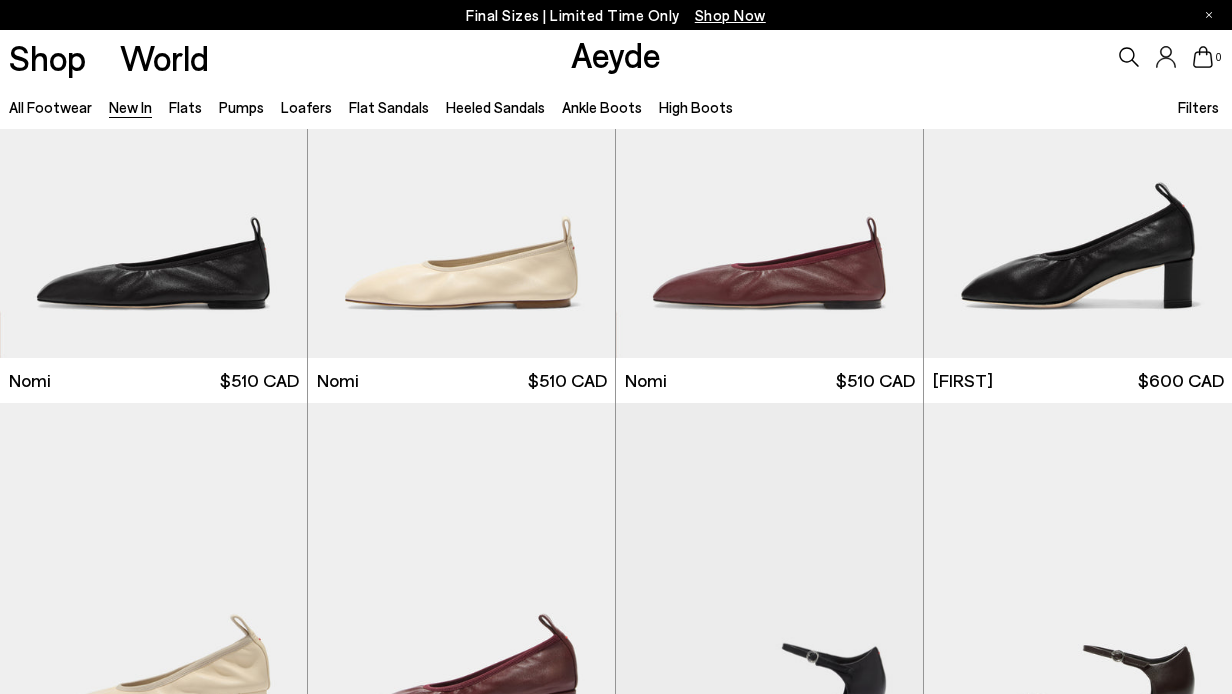scroll, scrollTop: 1520, scrollLeft: 0, axis: vertical 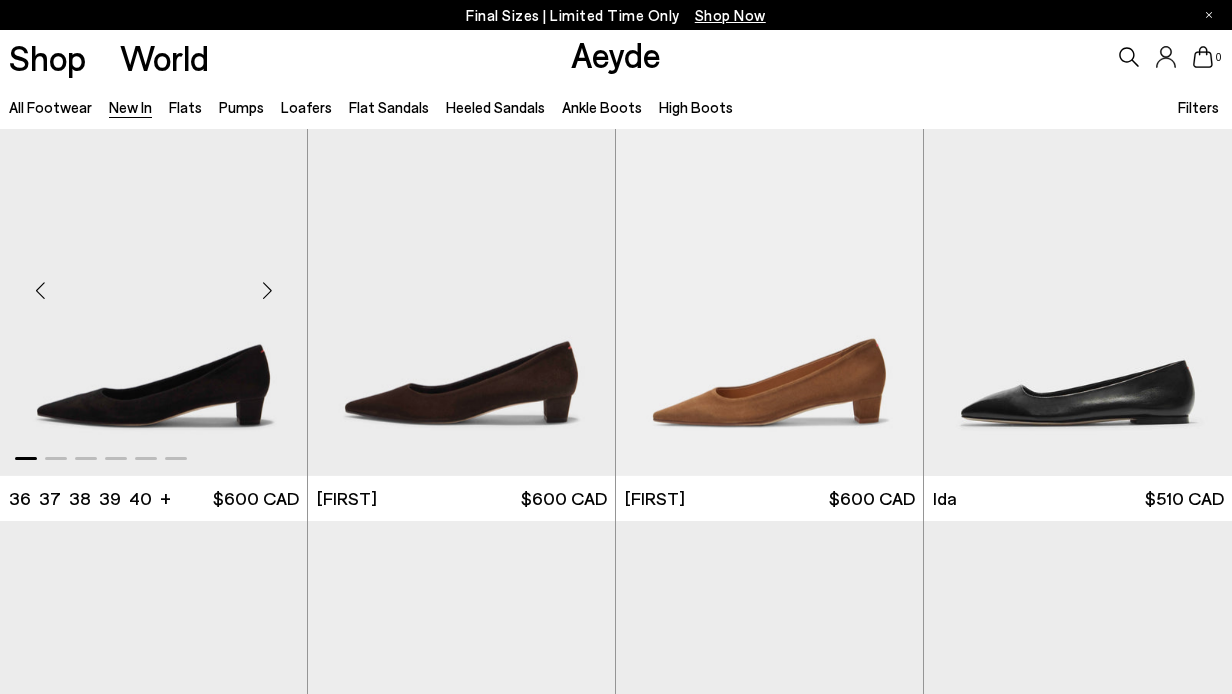 click at bounding box center [153, 283] 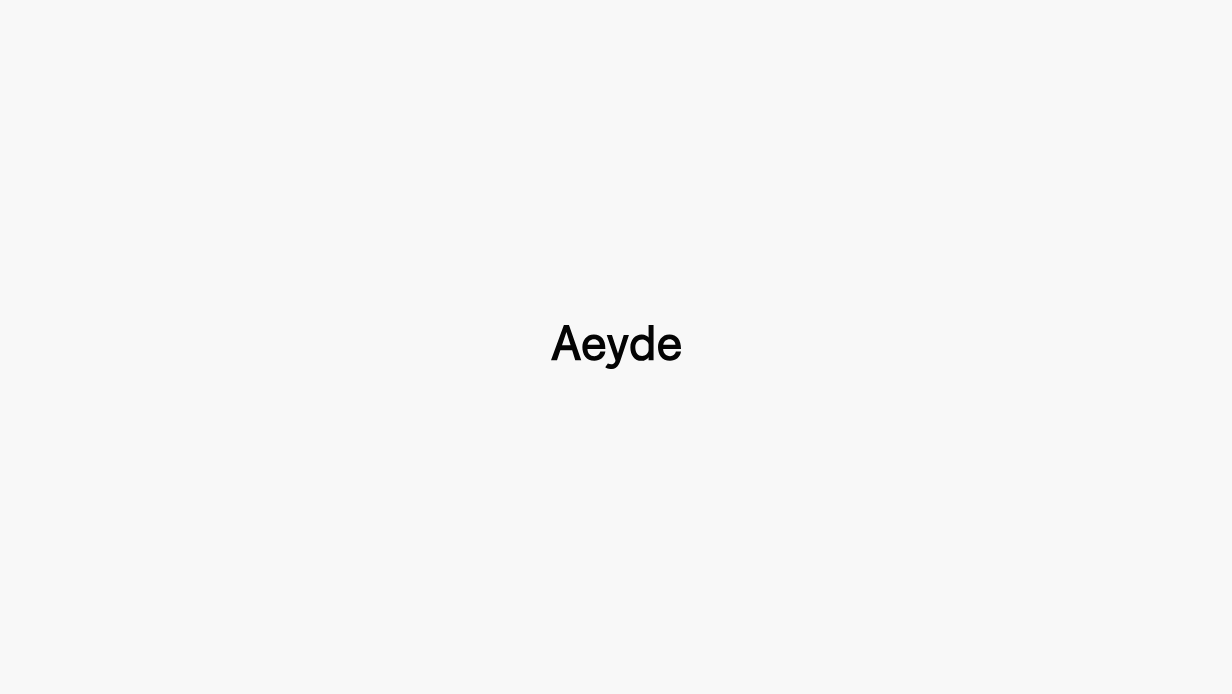 type 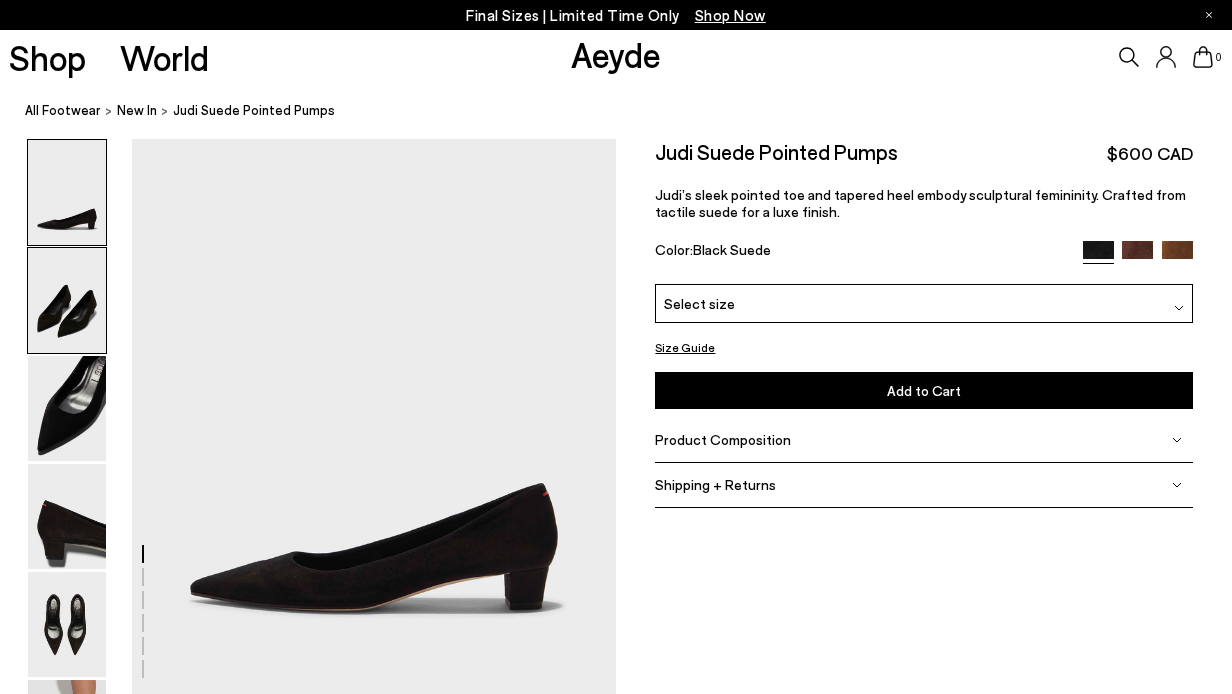 click at bounding box center [67, 300] 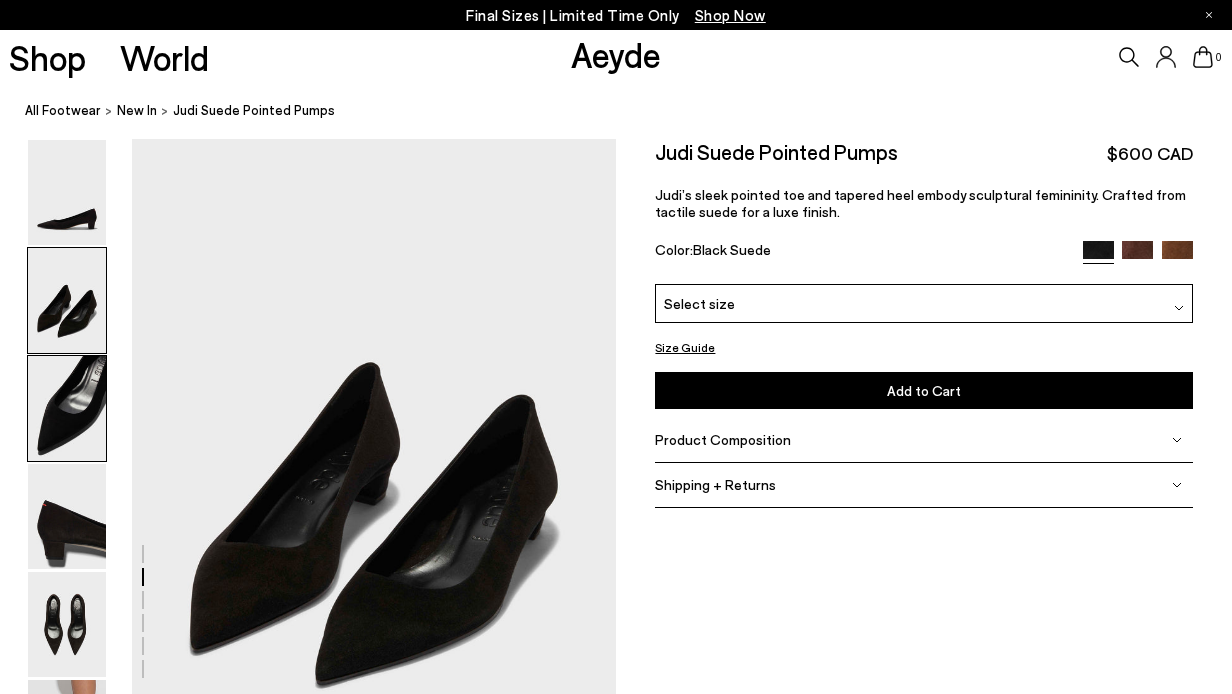 click at bounding box center (67, 408) 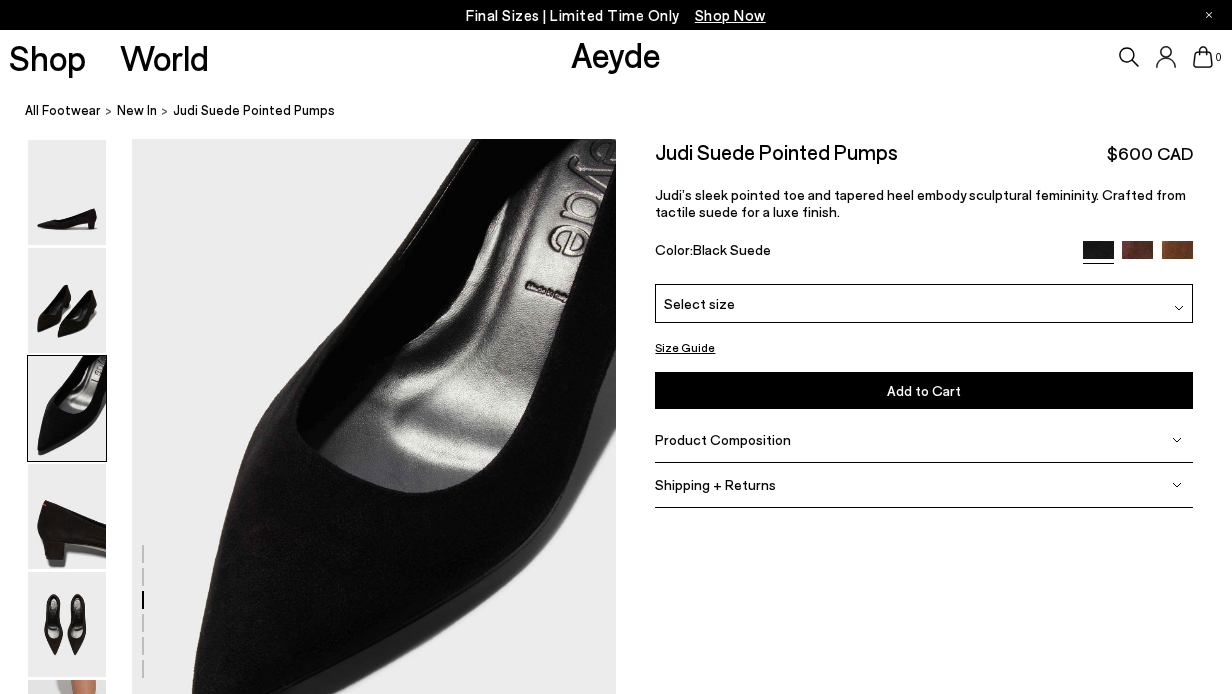 scroll, scrollTop: 1208, scrollLeft: 0, axis: vertical 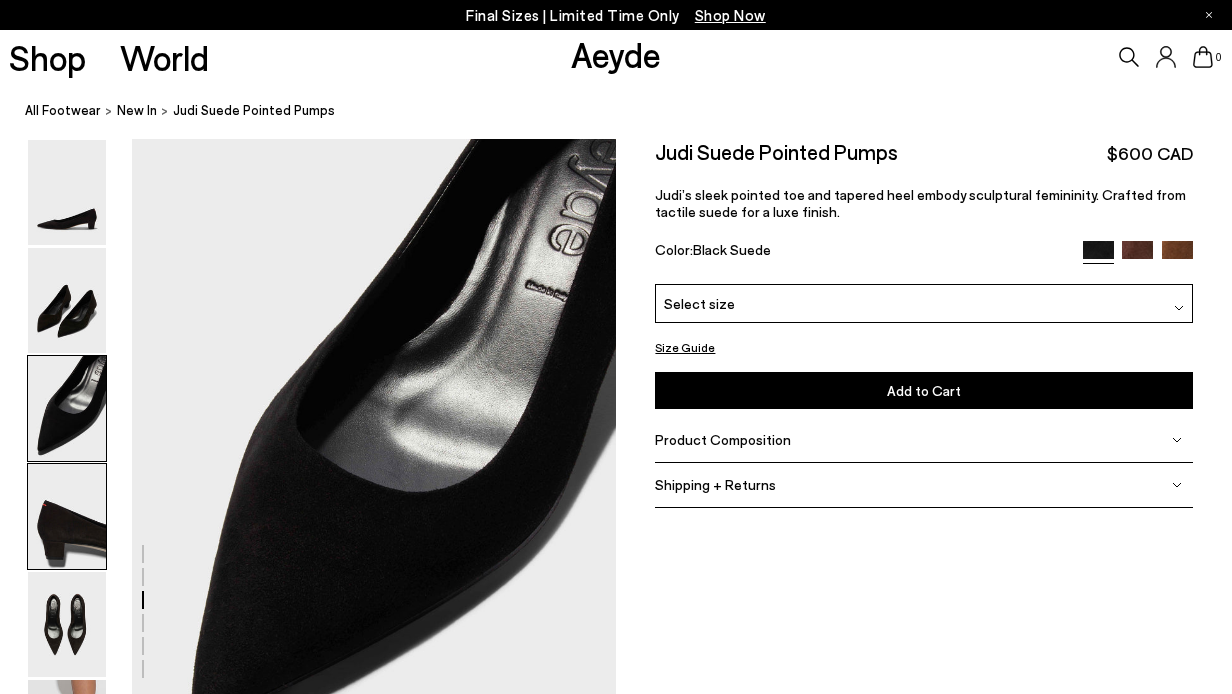 click at bounding box center [67, 516] 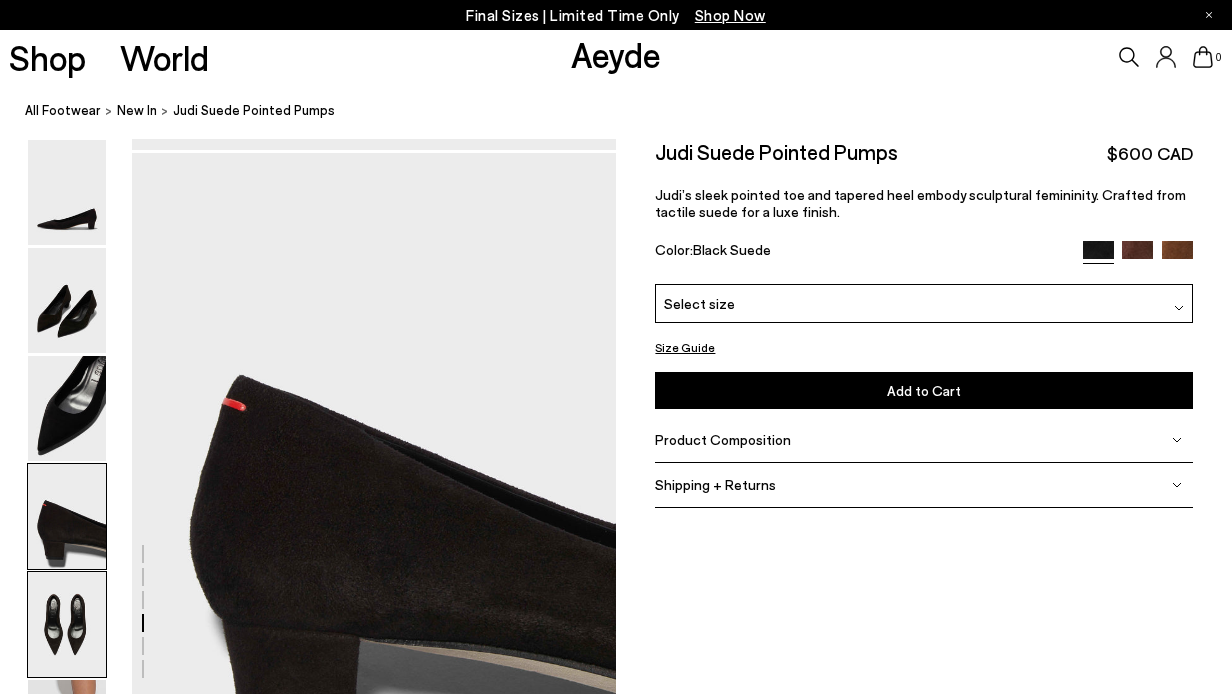 click at bounding box center [67, 624] 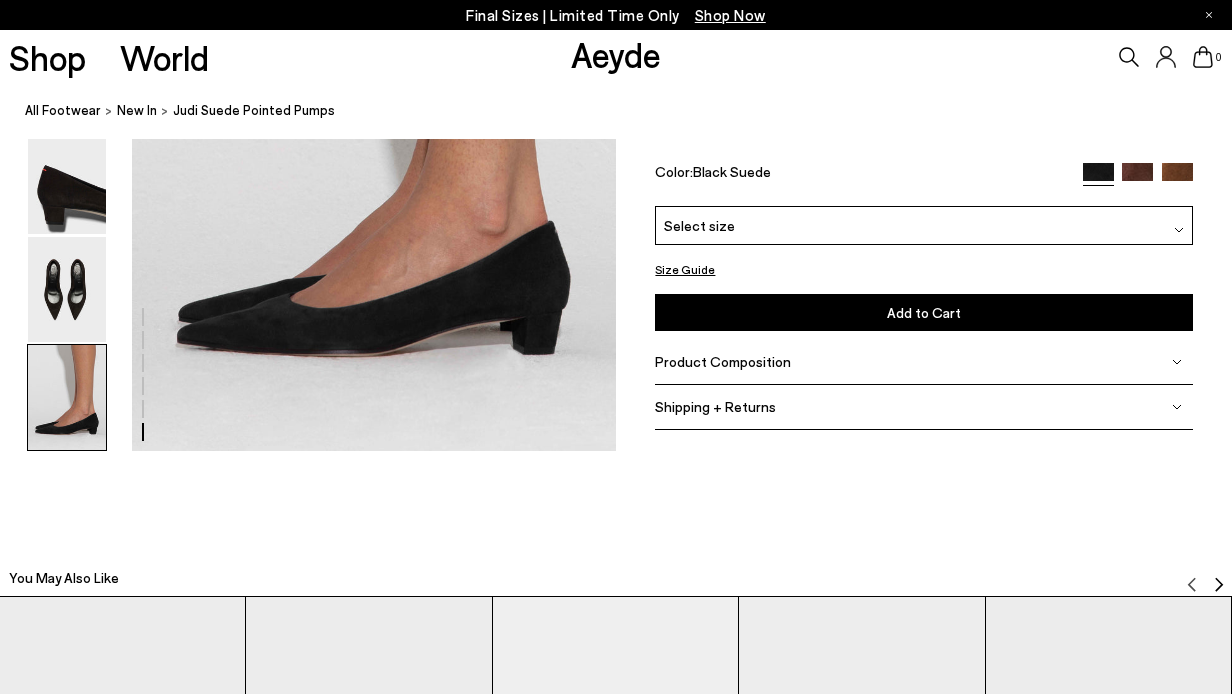 scroll, scrollTop: 3498, scrollLeft: 0, axis: vertical 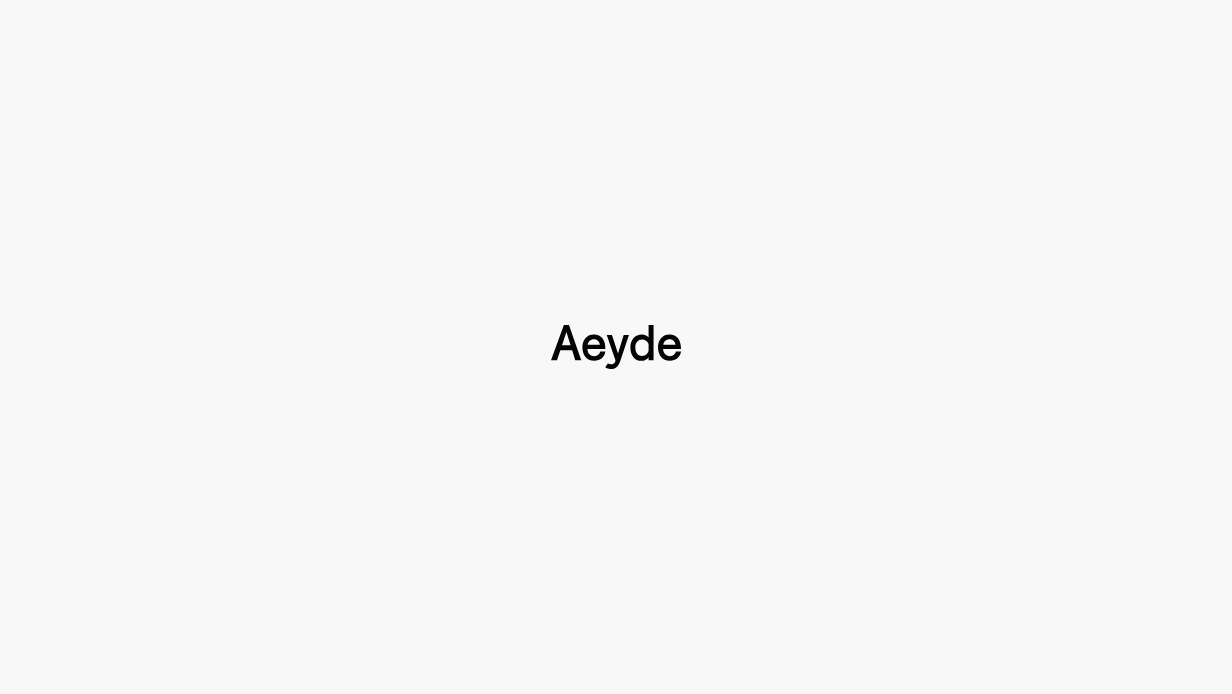 type 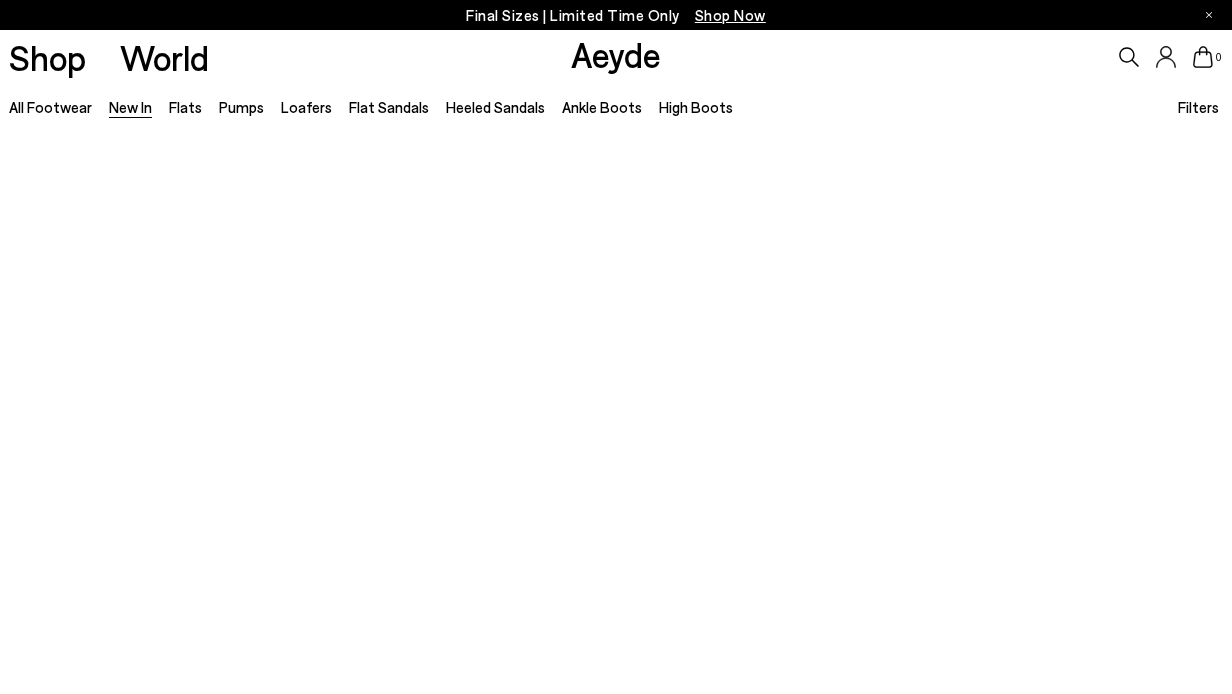 scroll, scrollTop: 2564, scrollLeft: 0, axis: vertical 